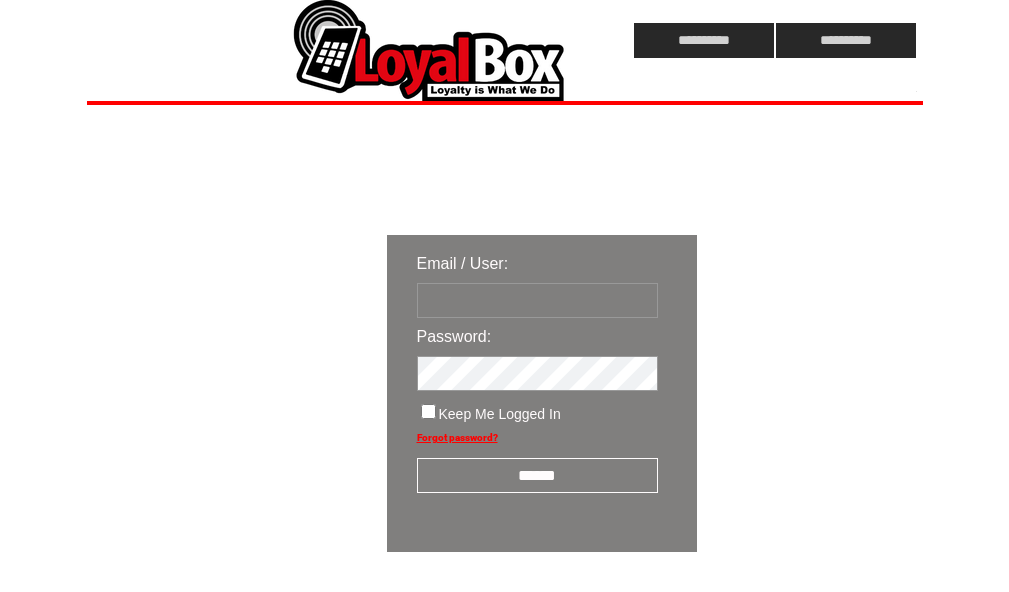 click at bounding box center [537, 300] 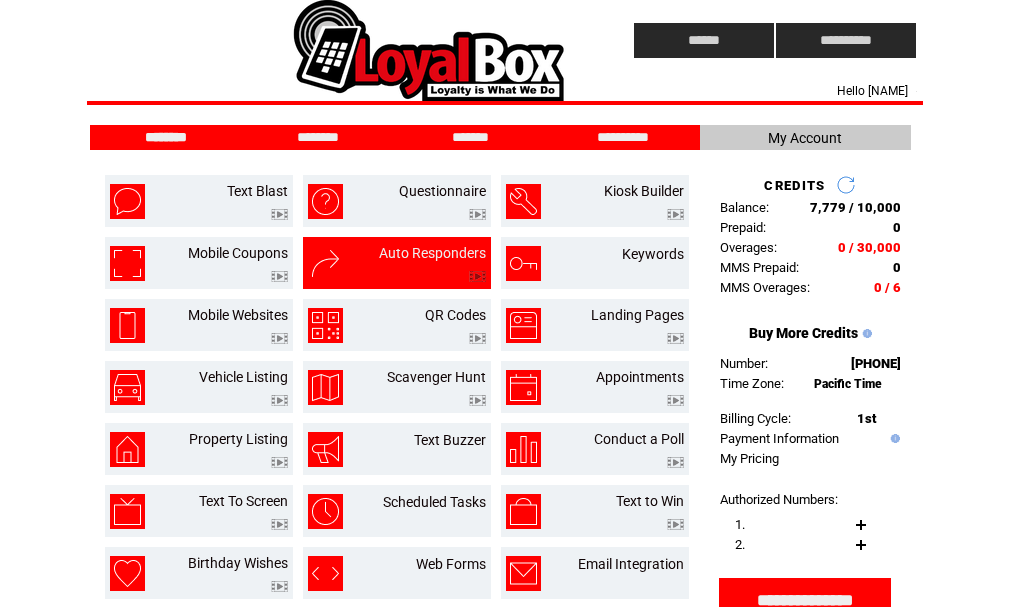 scroll, scrollTop: 0, scrollLeft: 0, axis: both 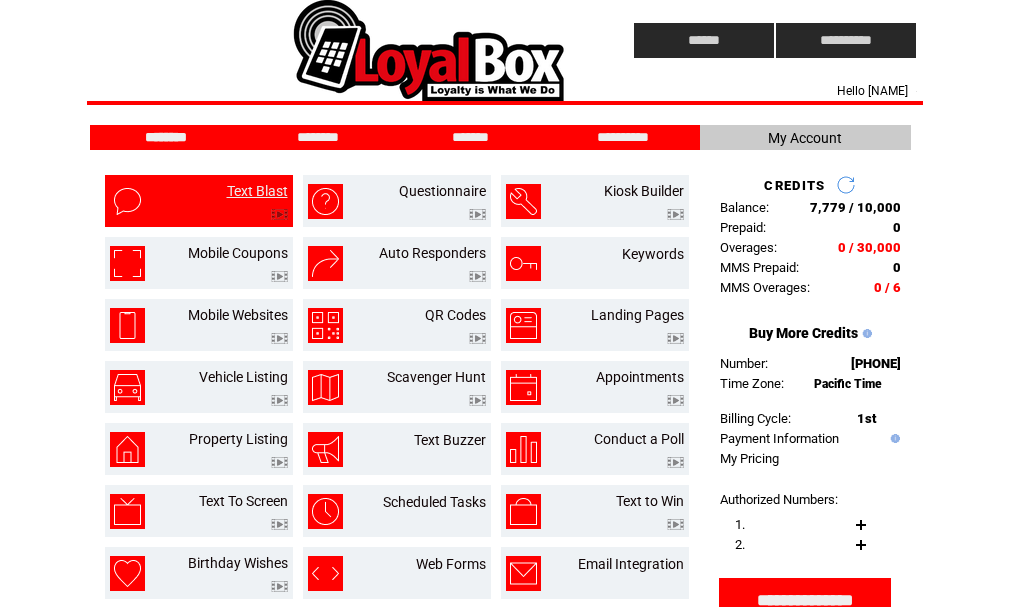 click on "Text Blast" at bounding box center (257, 191) 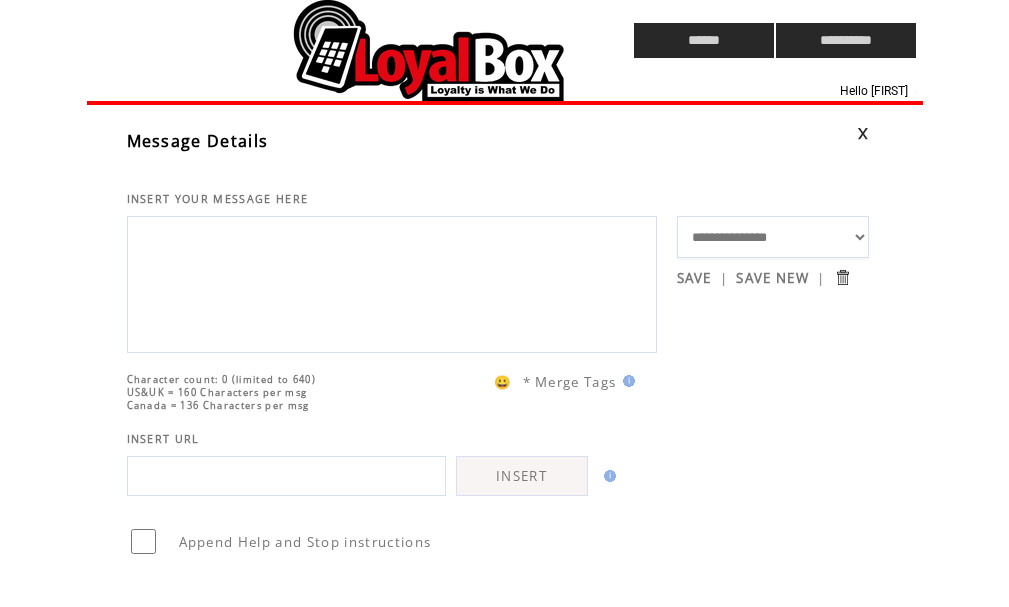 scroll, scrollTop: 0, scrollLeft: 0, axis: both 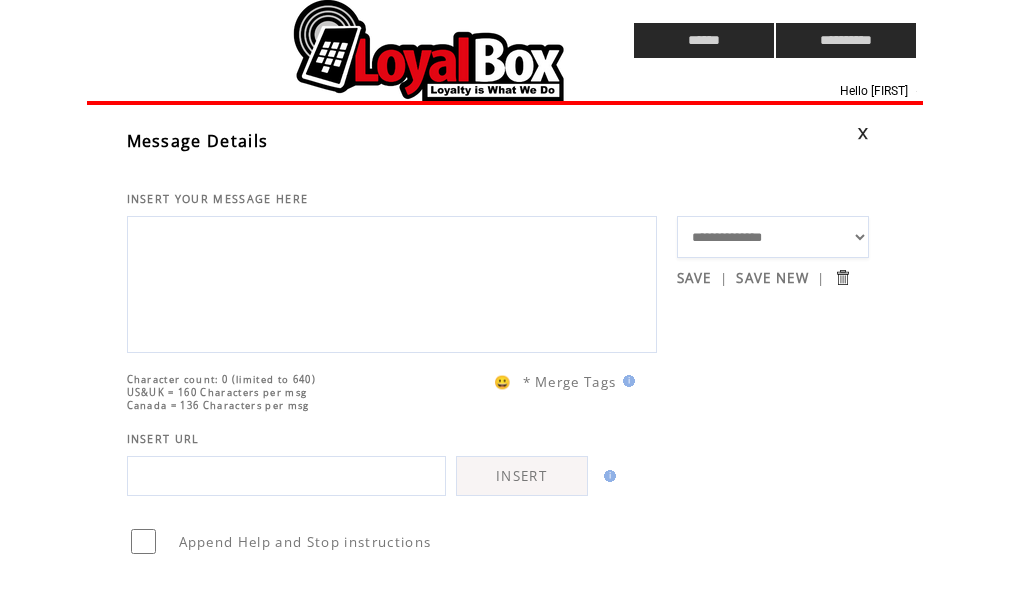 click on "**********" at bounding box center (773, 237) 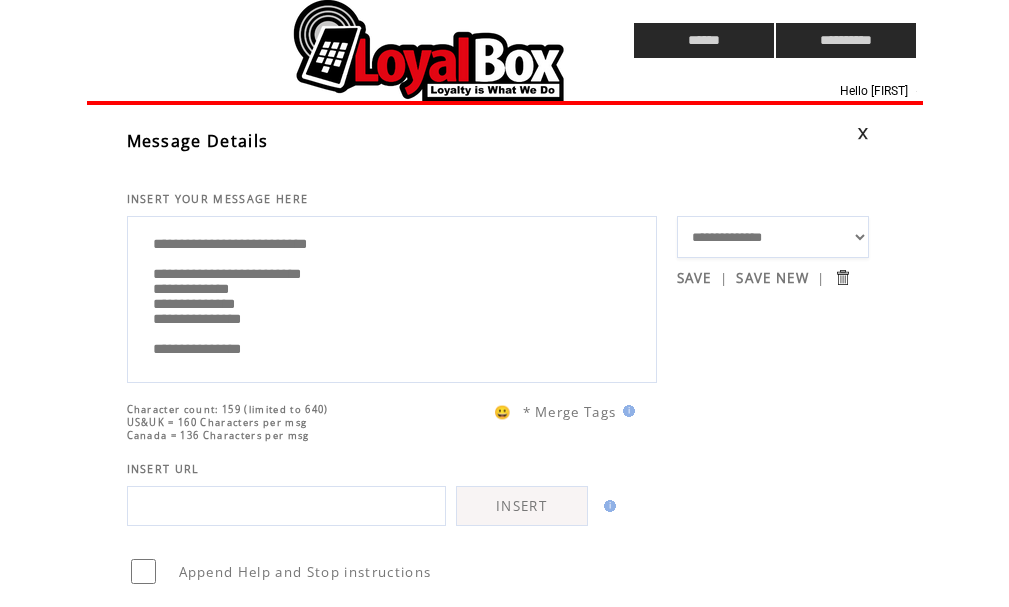 drag, startPoint x: 292, startPoint y: 291, endPoint x: 333, endPoint y: 286, distance: 41.303753 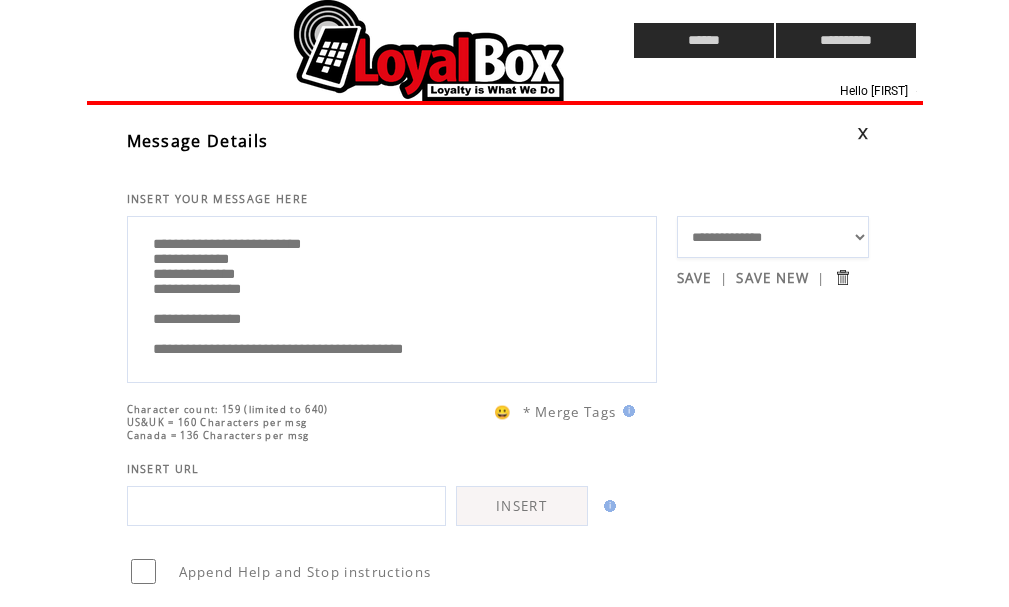drag, startPoint x: 286, startPoint y: 304, endPoint x: 304, endPoint y: 302, distance: 18.110771 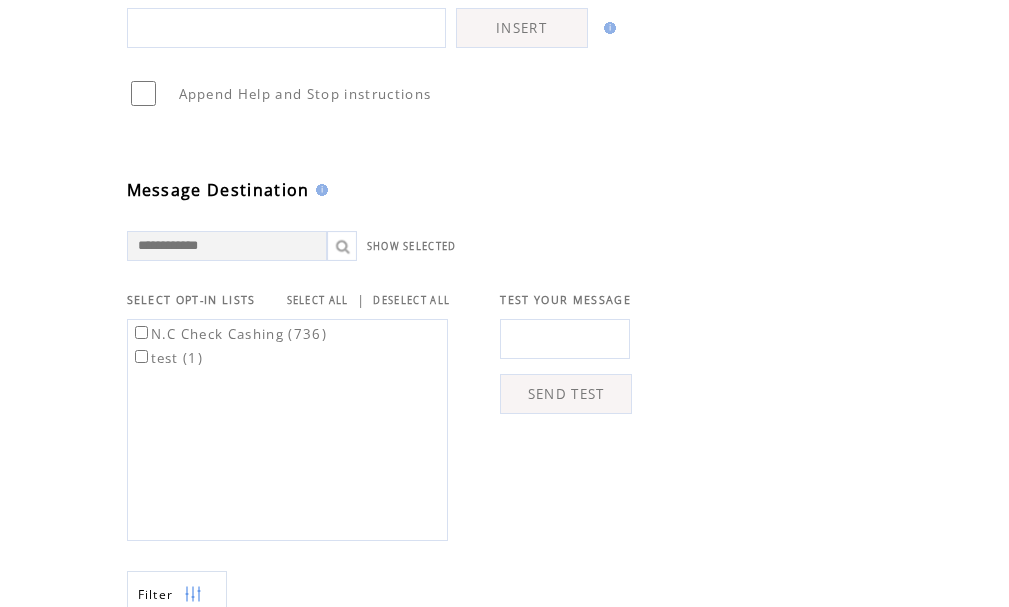 scroll, scrollTop: 500, scrollLeft: 0, axis: vertical 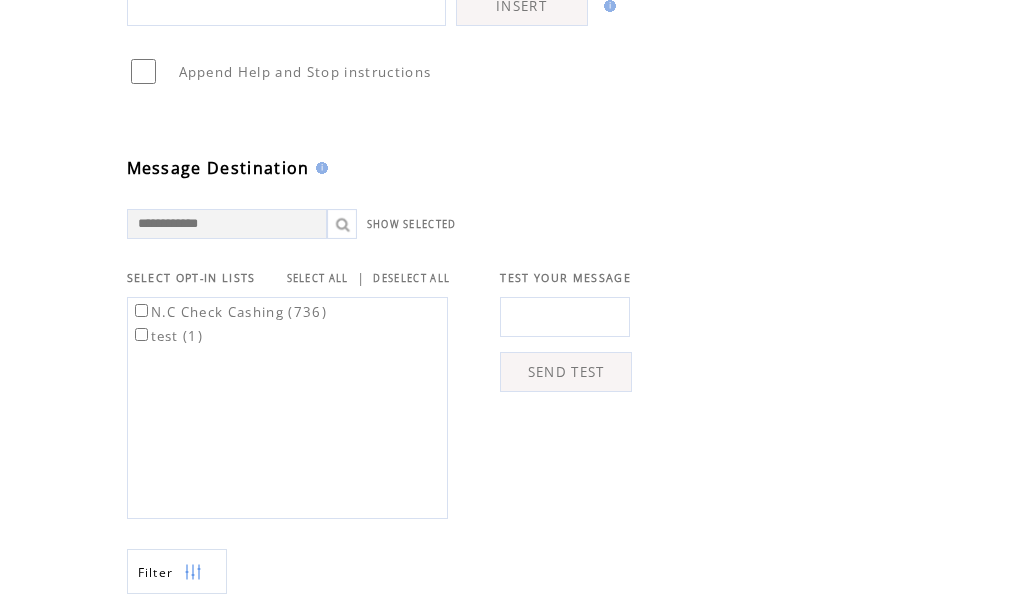 type on "**********" 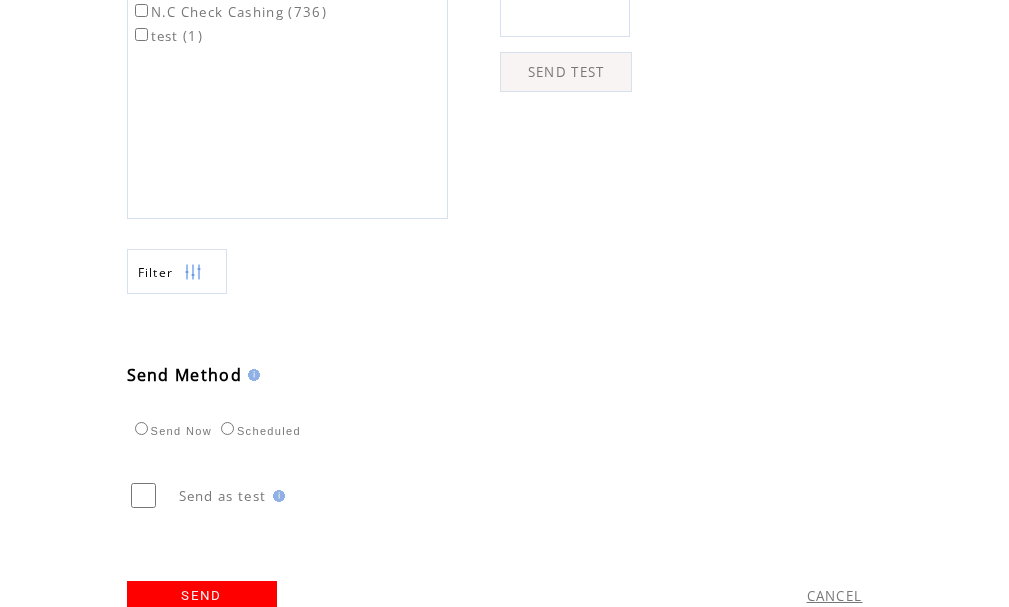 scroll, scrollTop: 864, scrollLeft: 0, axis: vertical 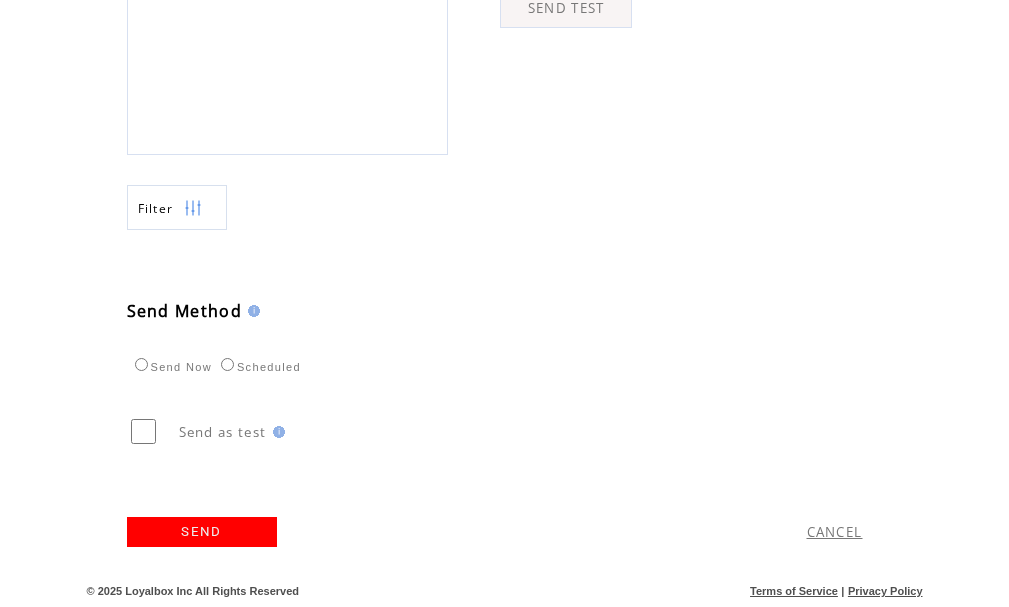 click on "SEND" at bounding box center [202, 532] 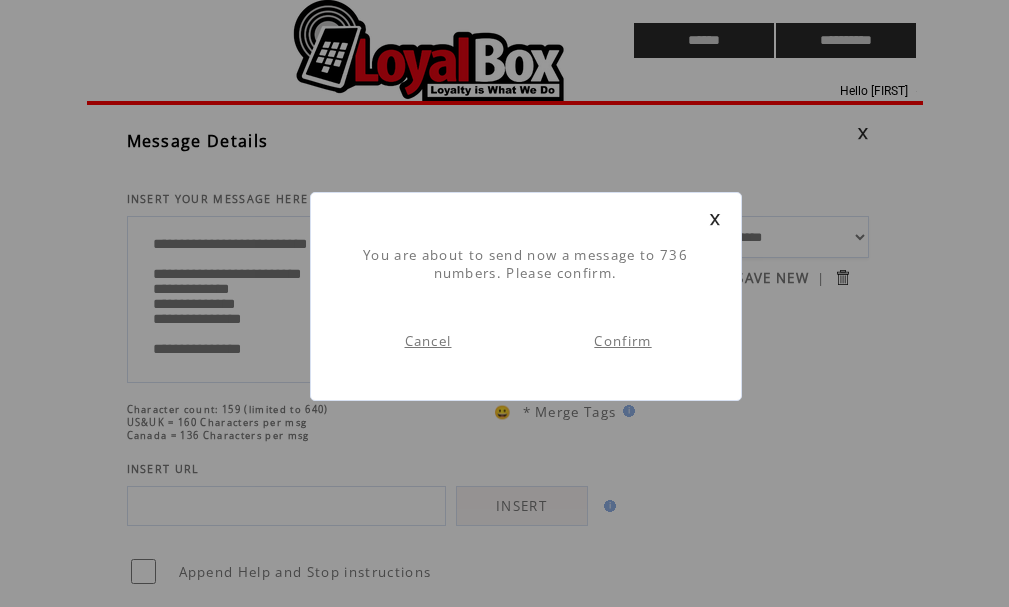 scroll, scrollTop: 1, scrollLeft: 0, axis: vertical 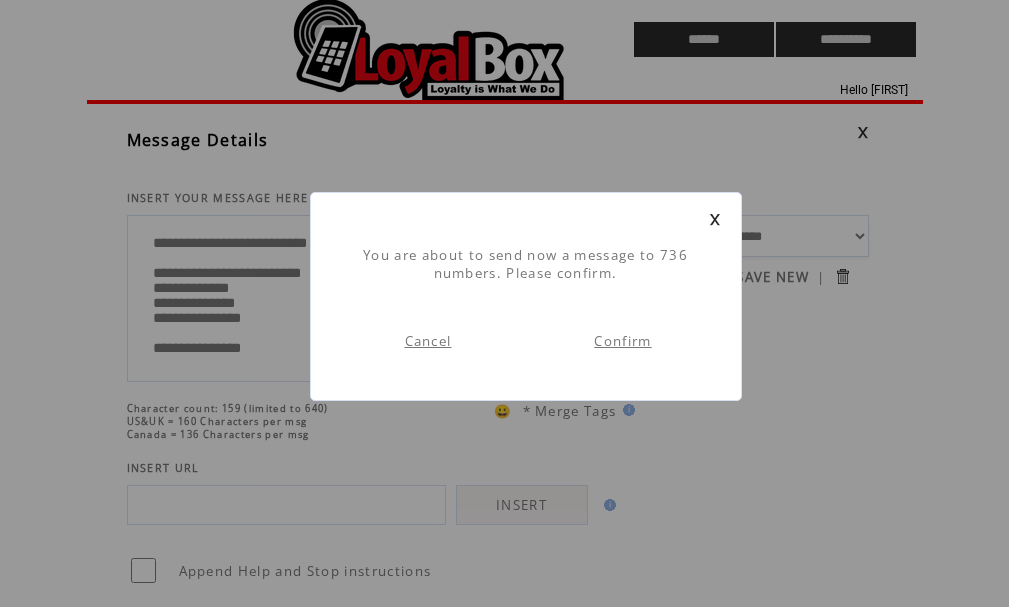 click on "Confirm" at bounding box center (622, 341) 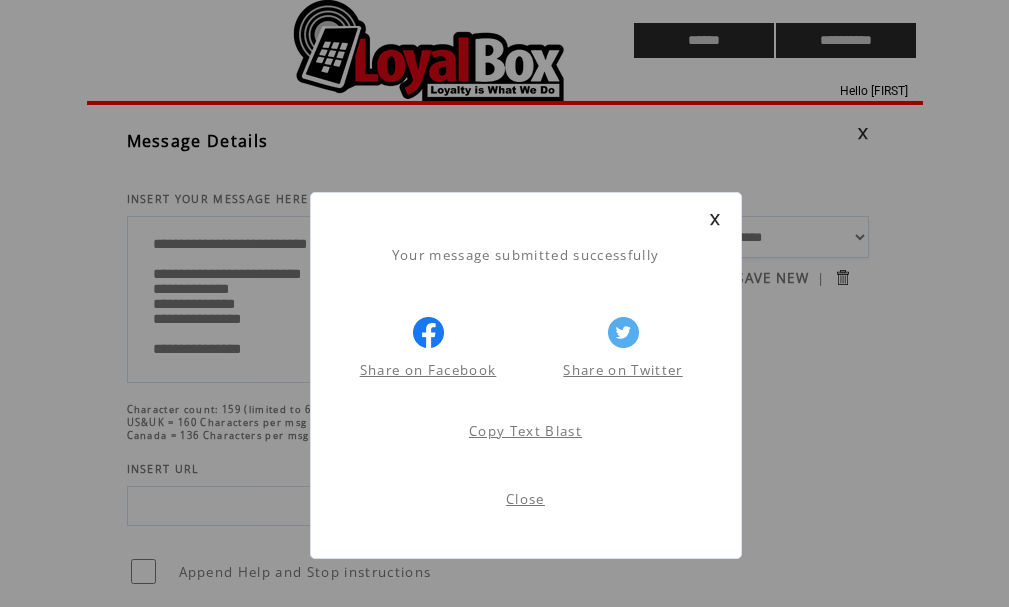 scroll, scrollTop: 1, scrollLeft: 0, axis: vertical 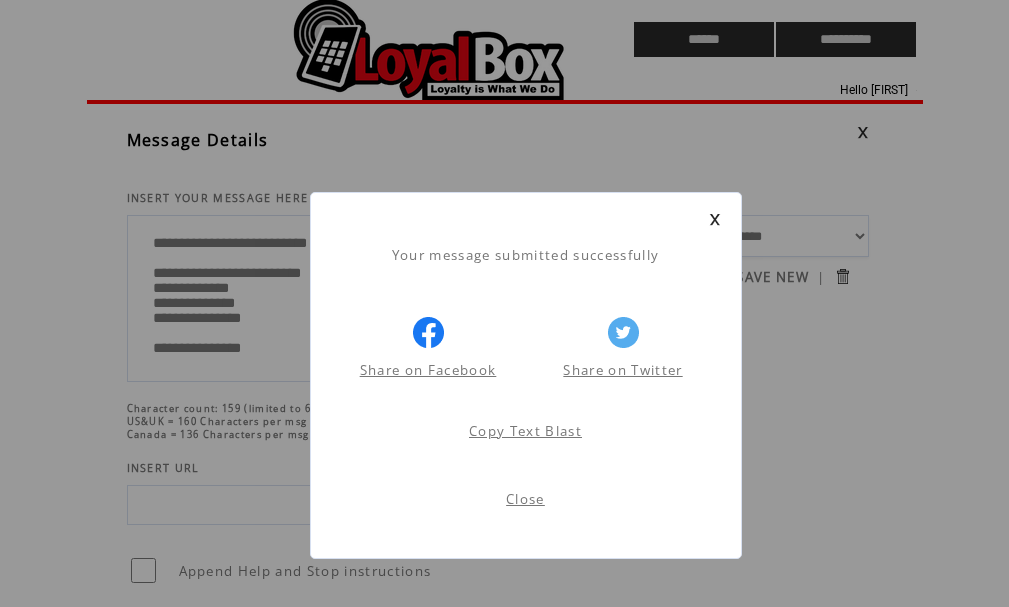click on "Close" at bounding box center [525, 499] 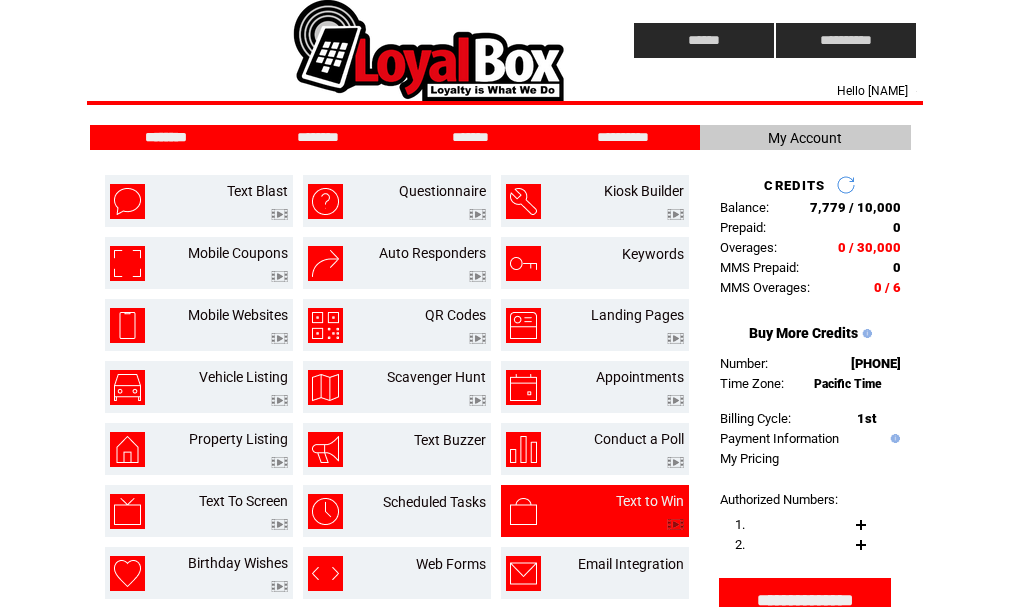 scroll, scrollTop: 0, scrollLeft: 0, axis: both 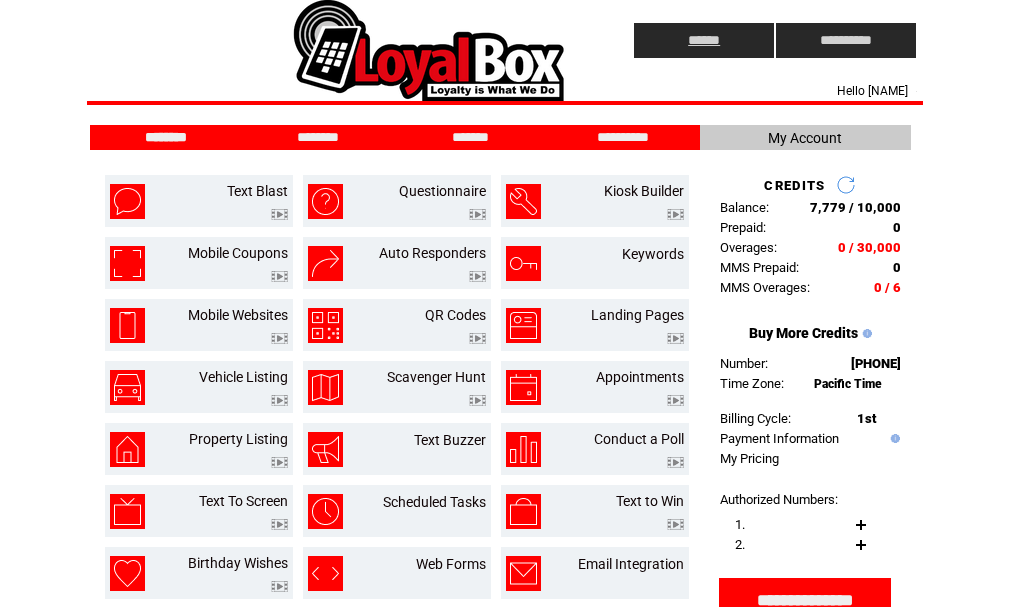 click on "******" at bounding box center (704, 40) 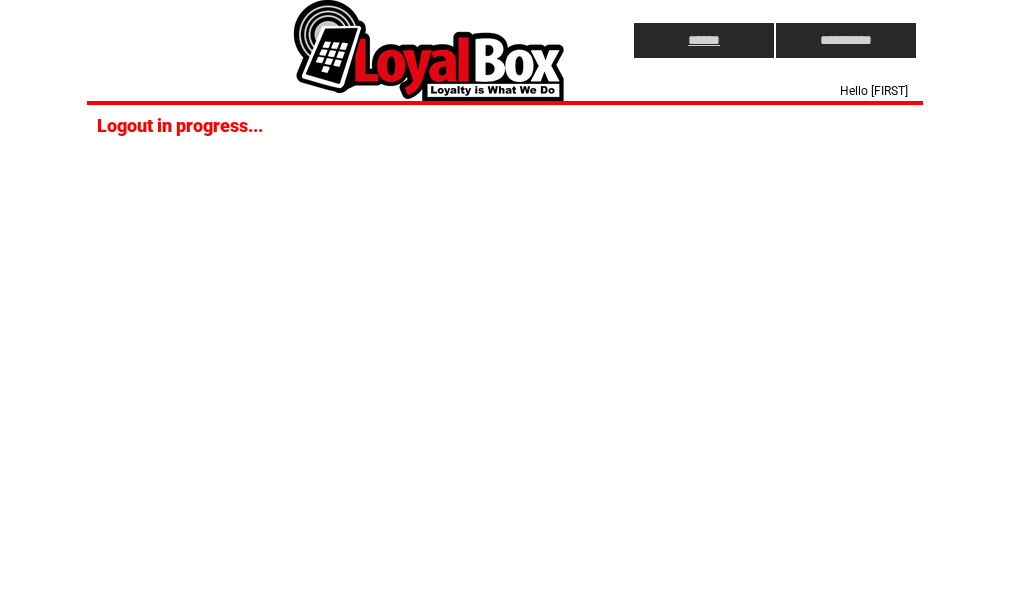 scroll, scrollTop: 0, scrollLeft: 0, axis: both 